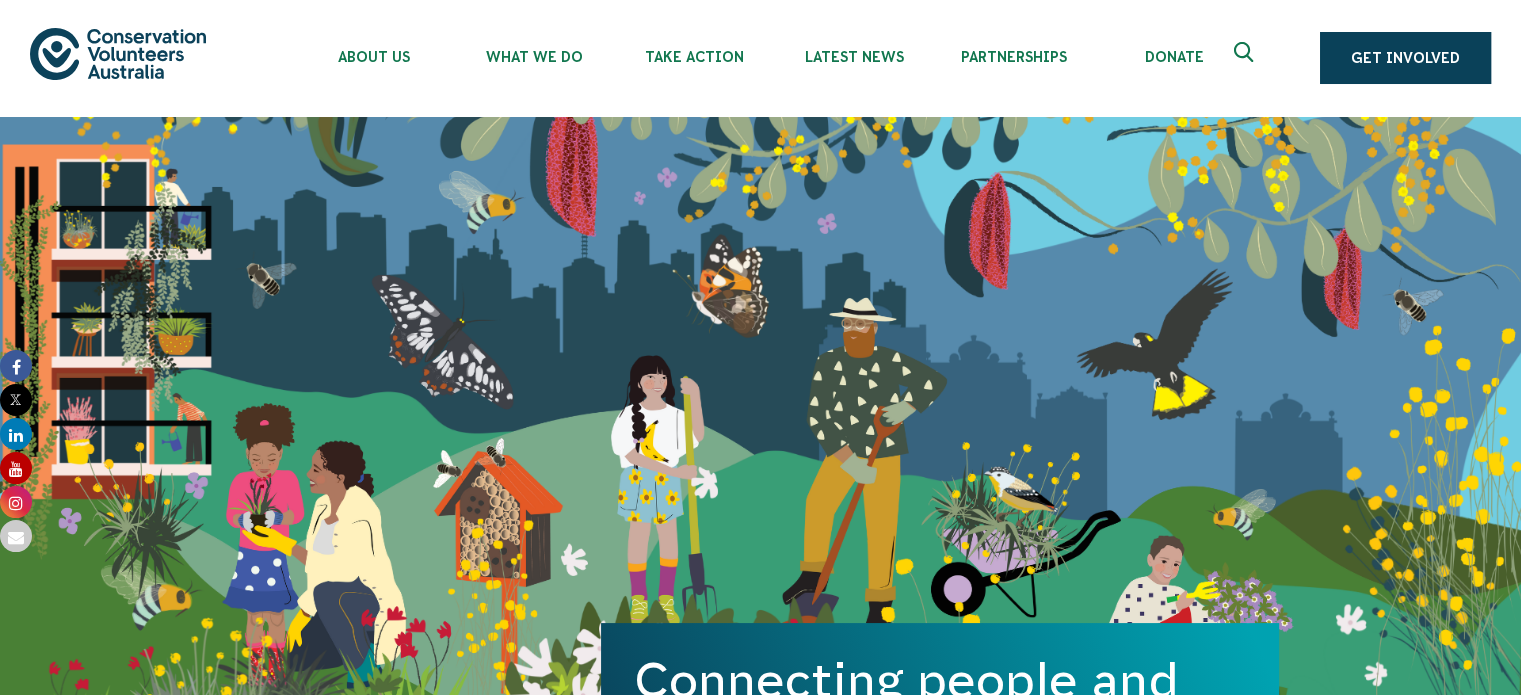scroll, scrollTop: 0, scrollLeft: 0, axis: both 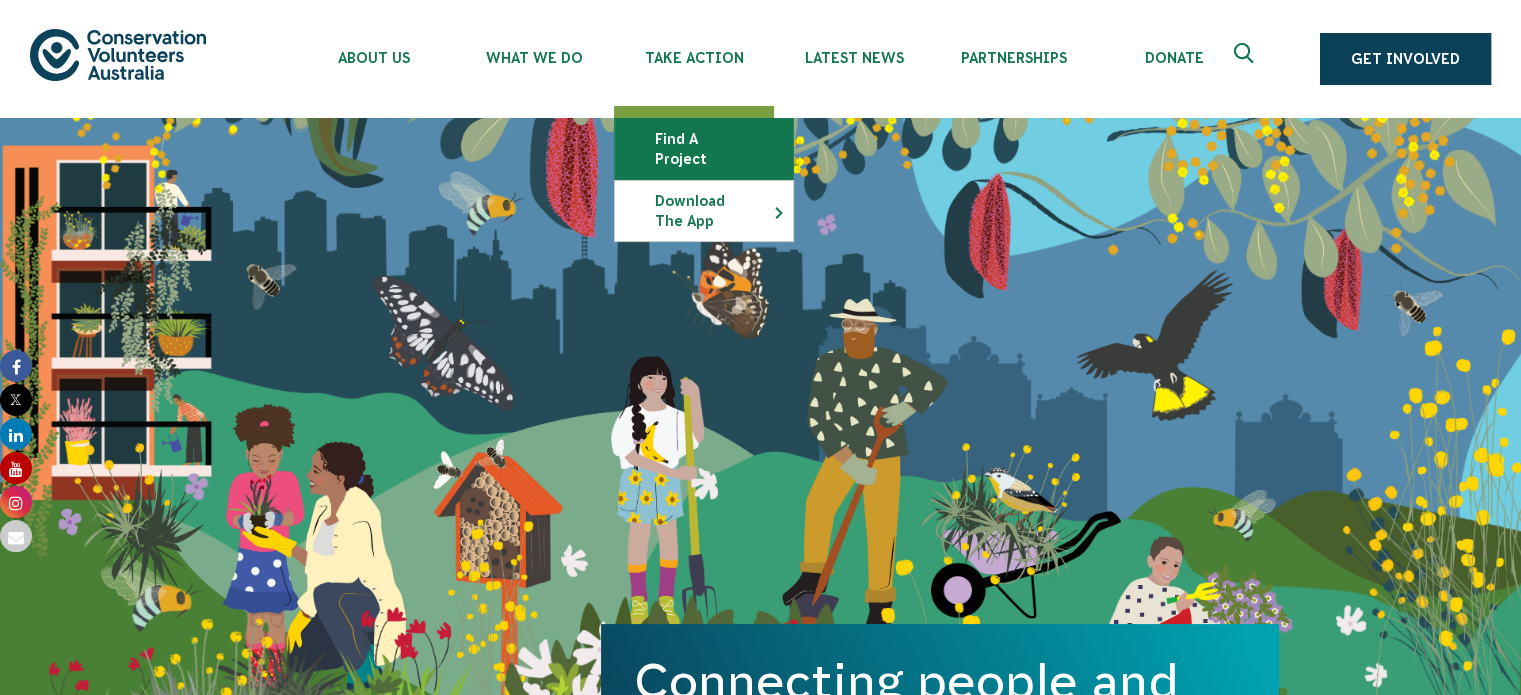 click on "Find a project" at bounding box center (704, 149) 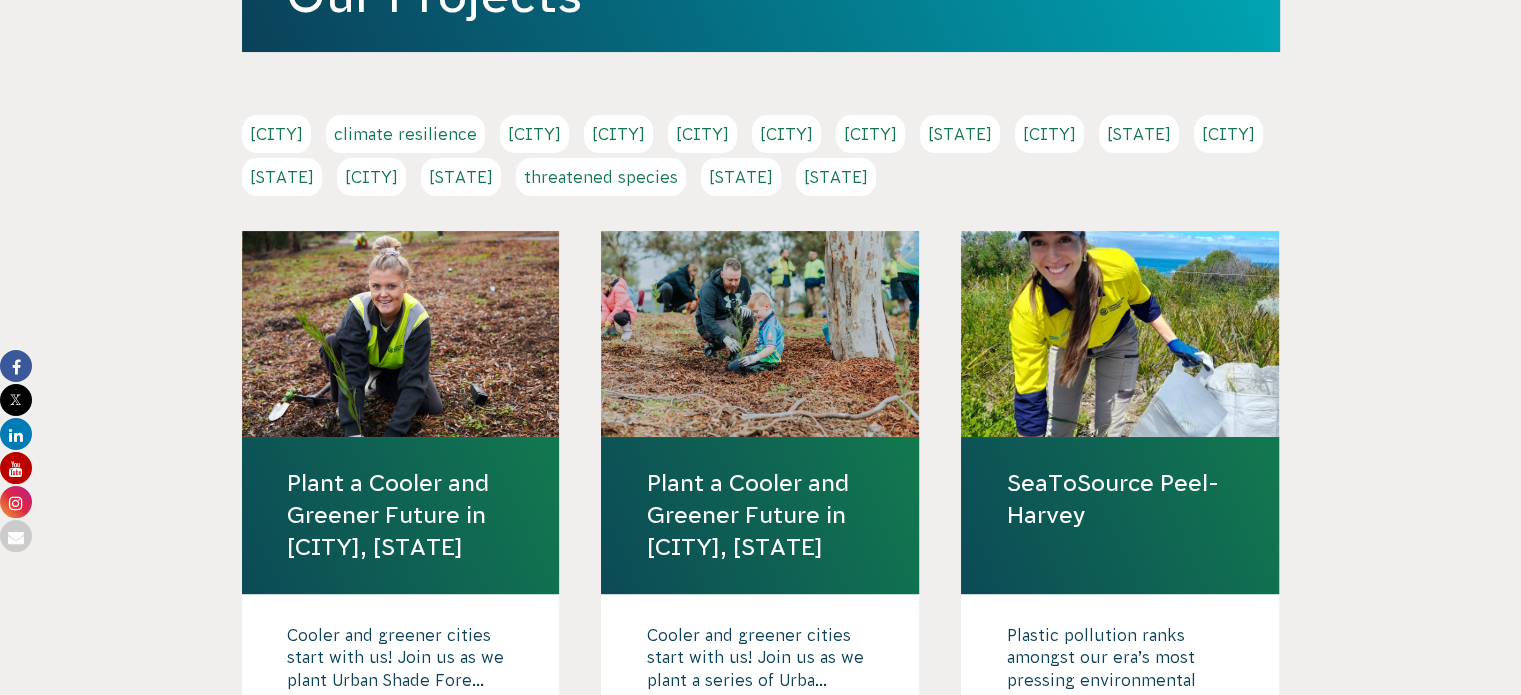 scroll, scrollTop: 400, scrollLeft: 0, axis: vertical 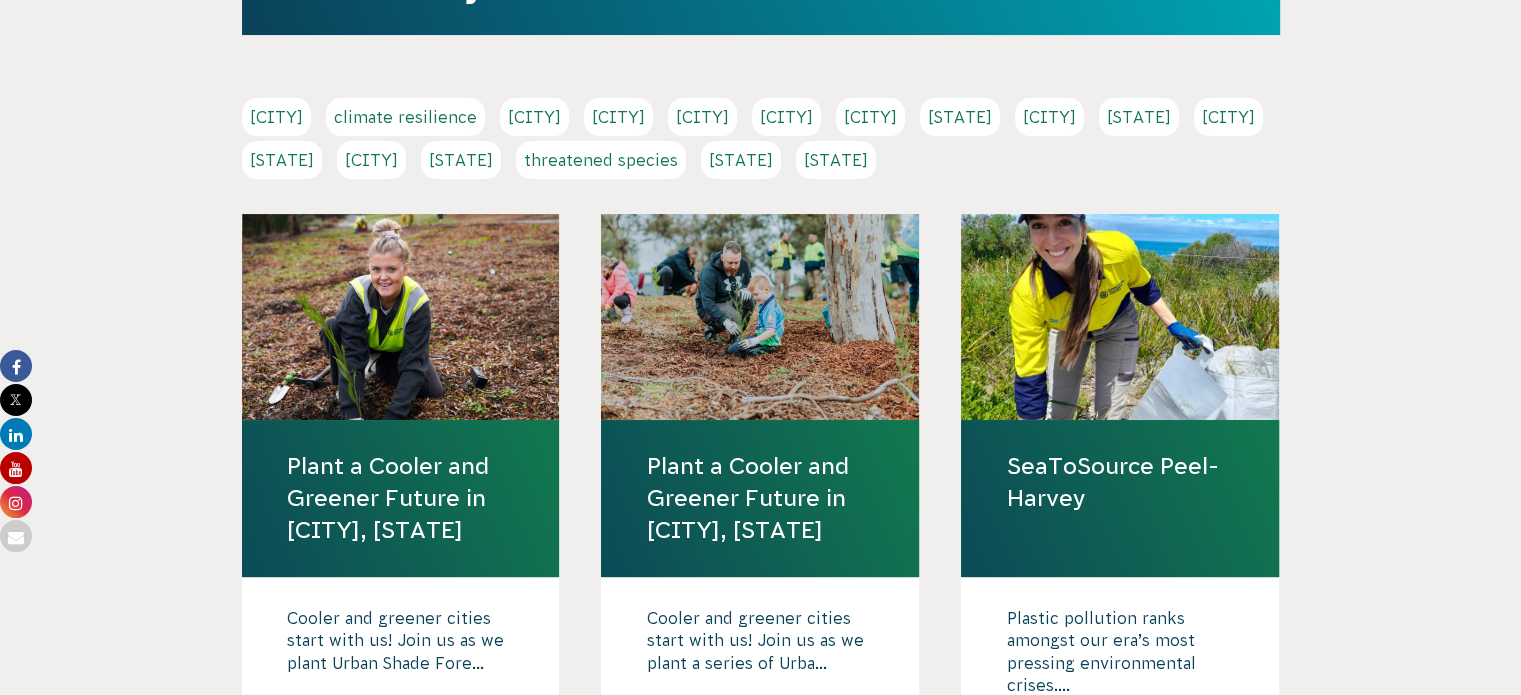click on "Sydney" at bounding box center (371, 160) 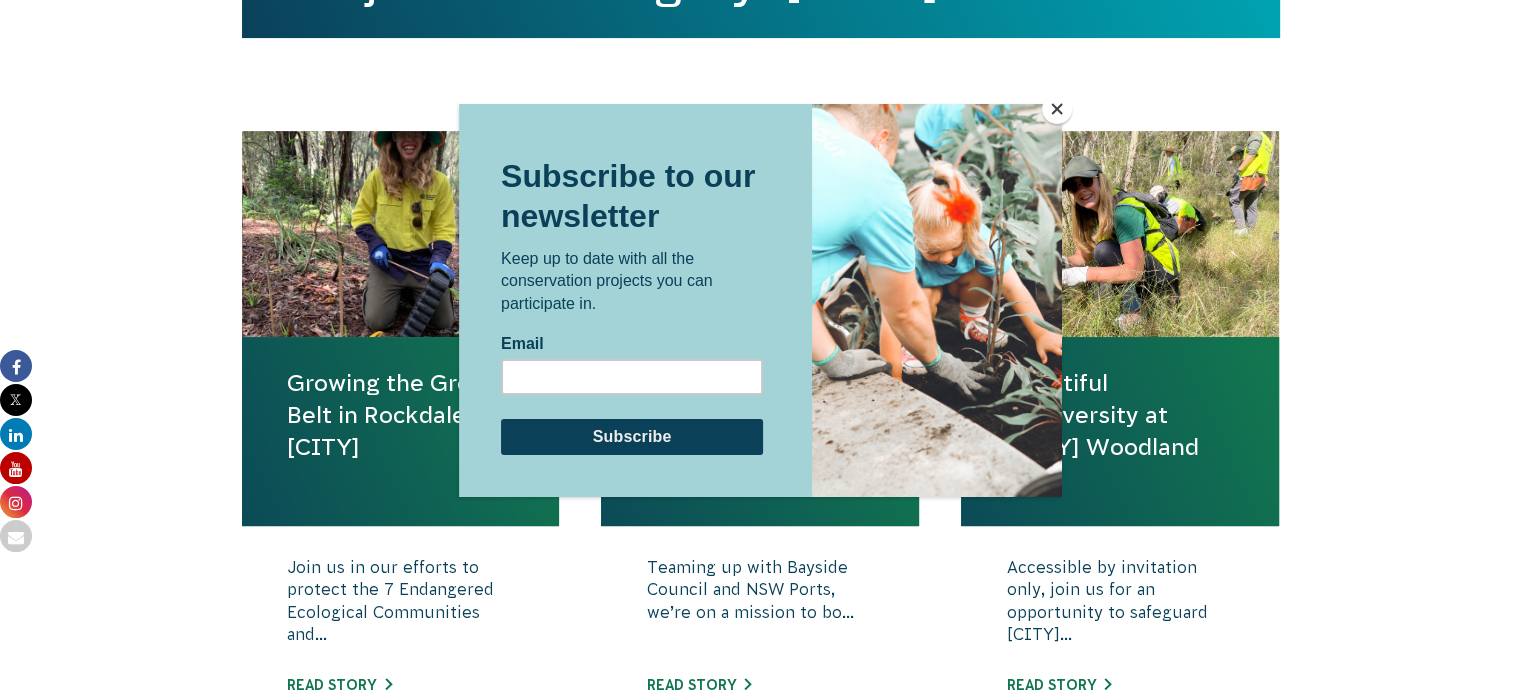scroll, scrollTop: 641, scrollLeft: 0, axis: vertical 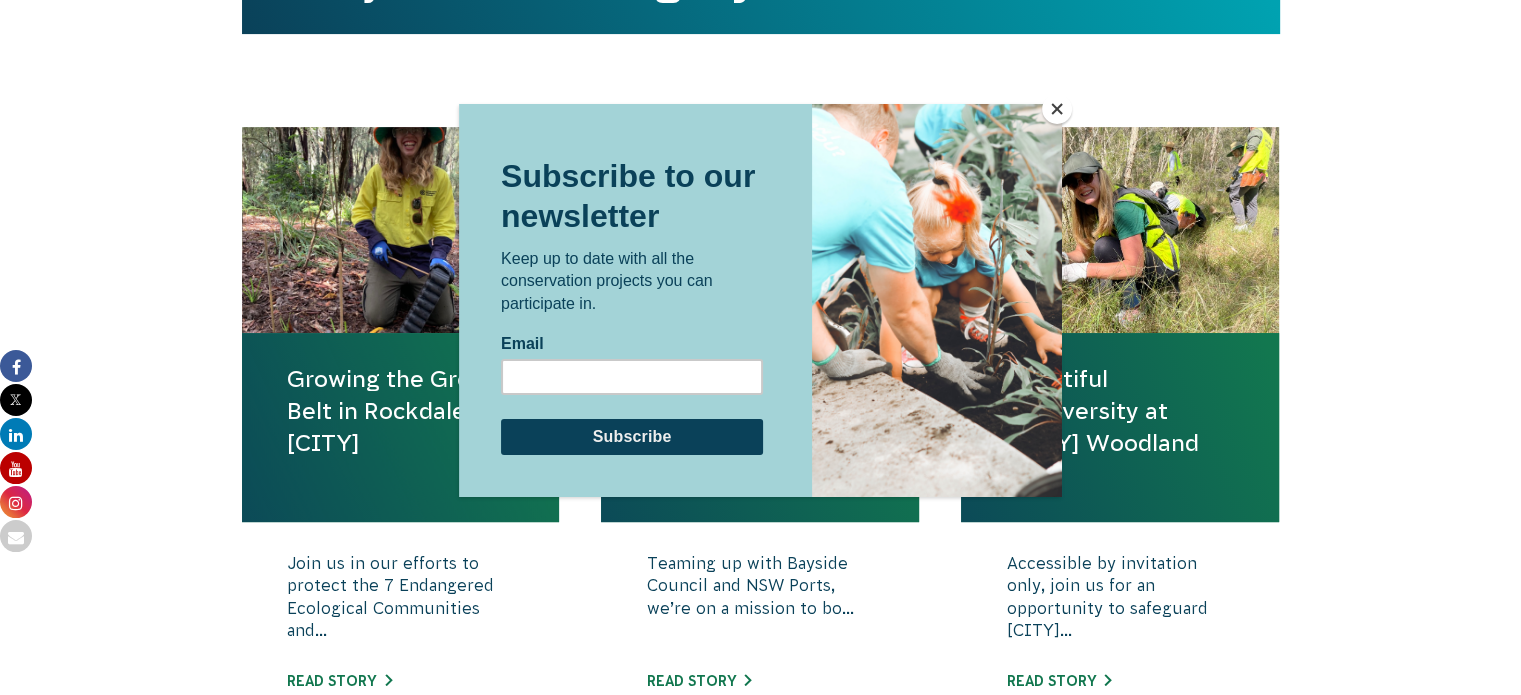 click at bounding box center [1057, 109] 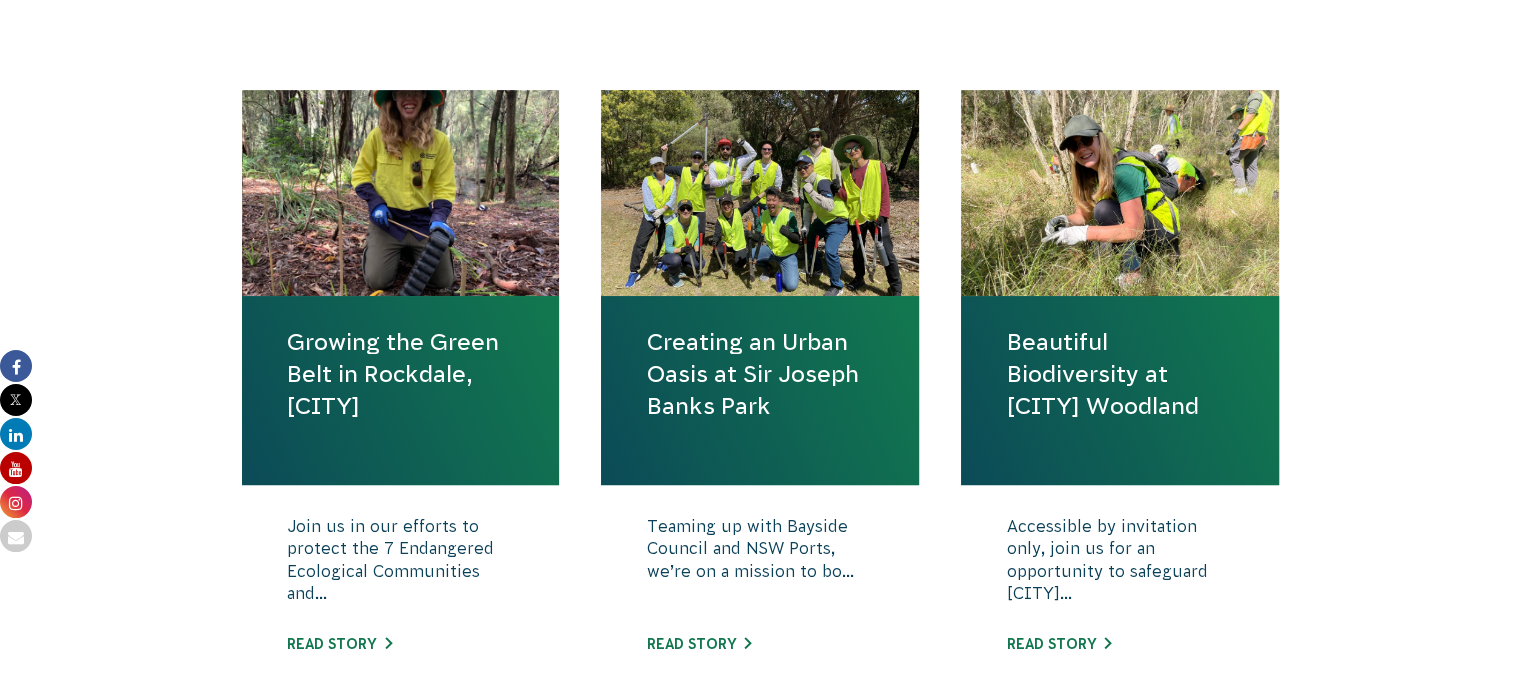 scroll, scrollTop: 681, scrollLeft: 0, axis: vertical 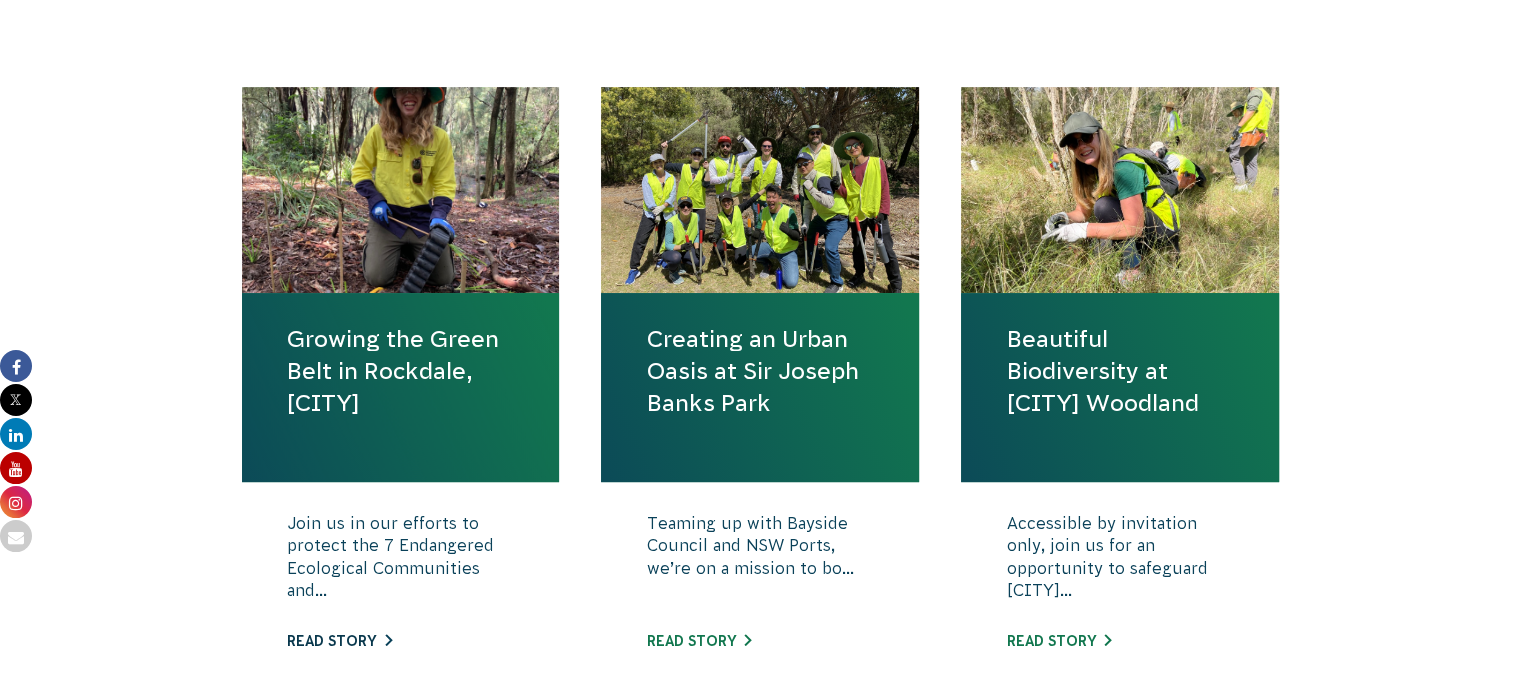 click on "Read story" at bounding box center [339, 641] 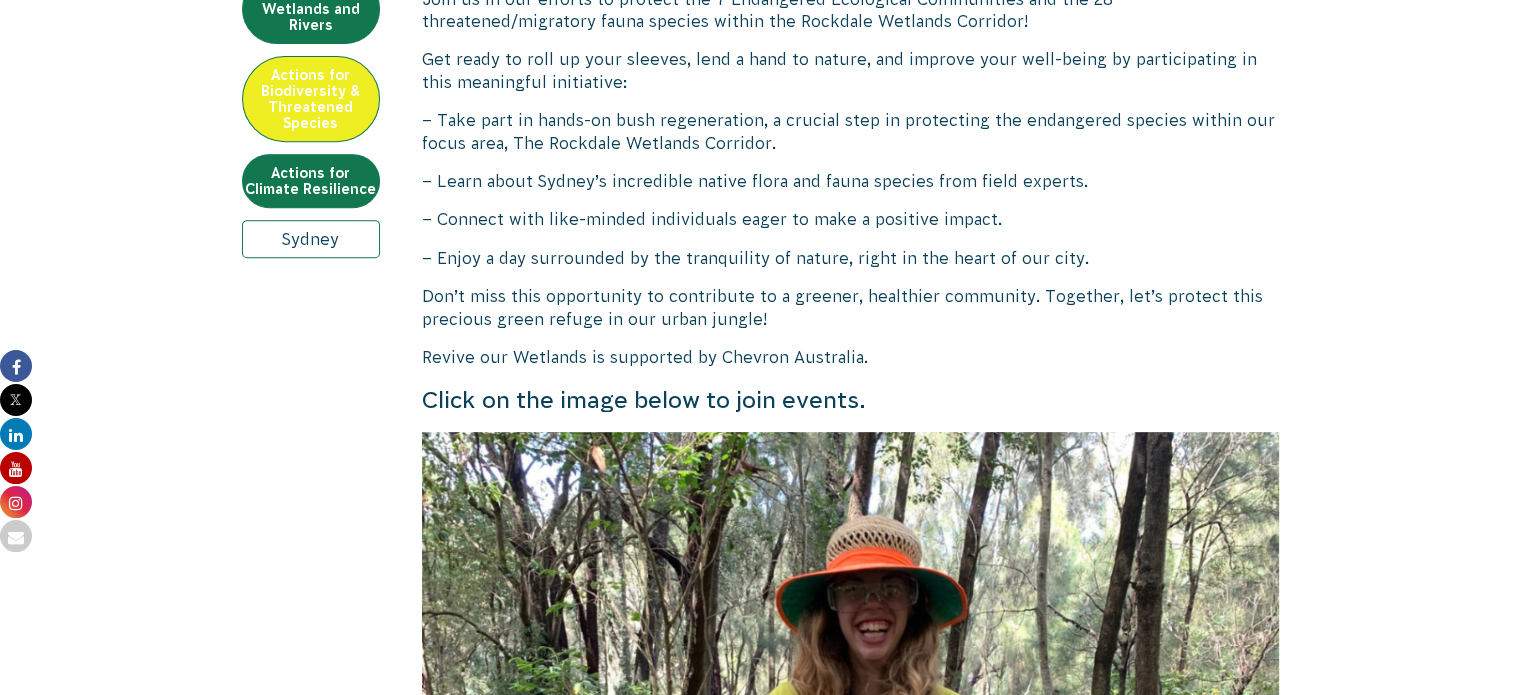scroll, scrollTop: 760, scrollLeft: 0, axis: vertical 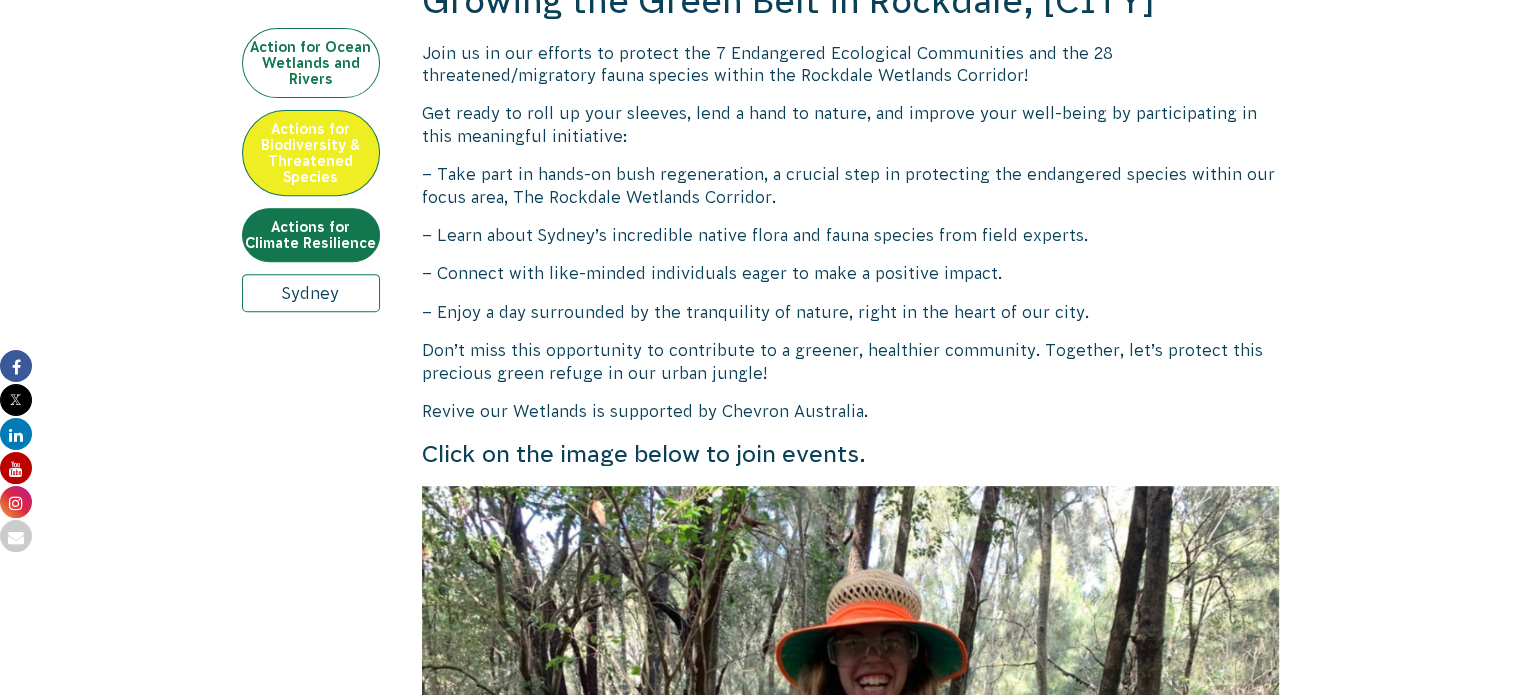 click on "Action for Ocean Wetlands and Rivers" at bounding box center [311, 63] 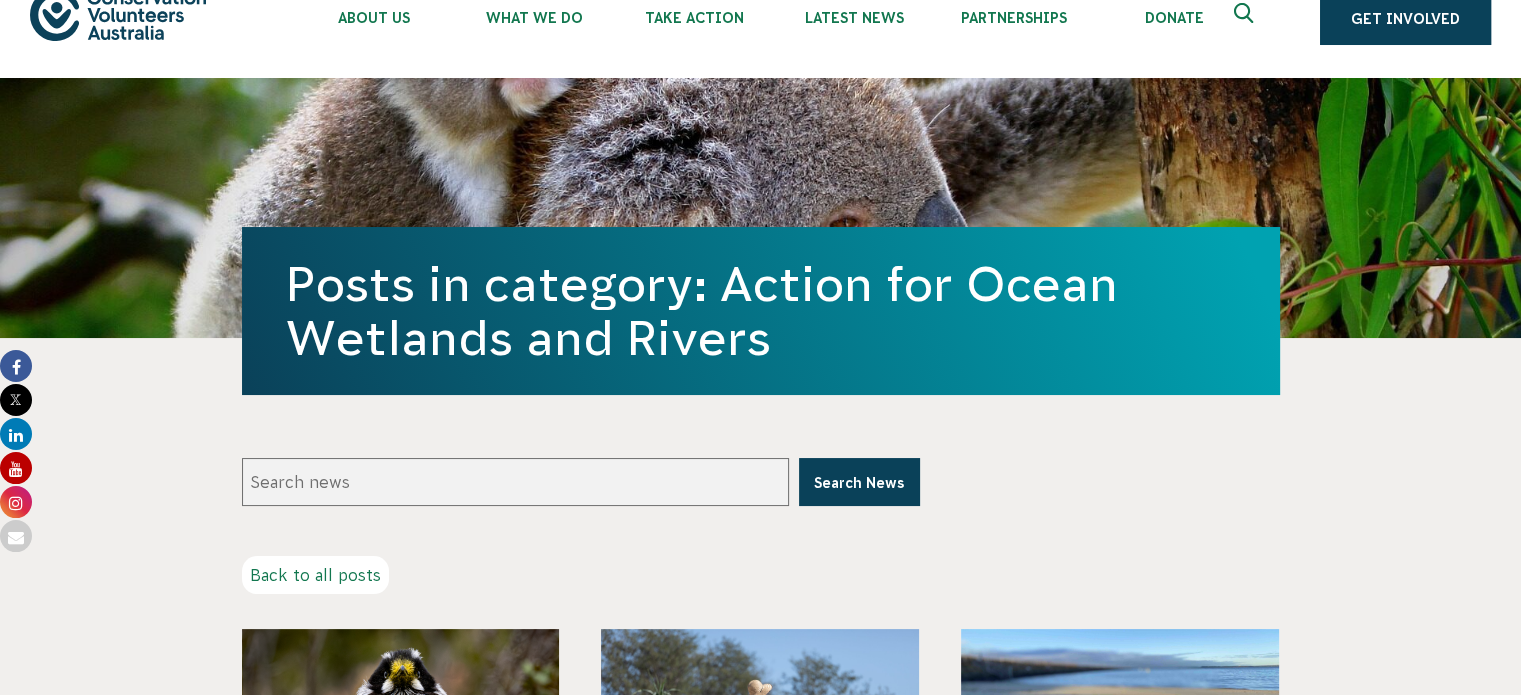 scroll, scrollTop: 0, scrollLeft: 0, axis: both 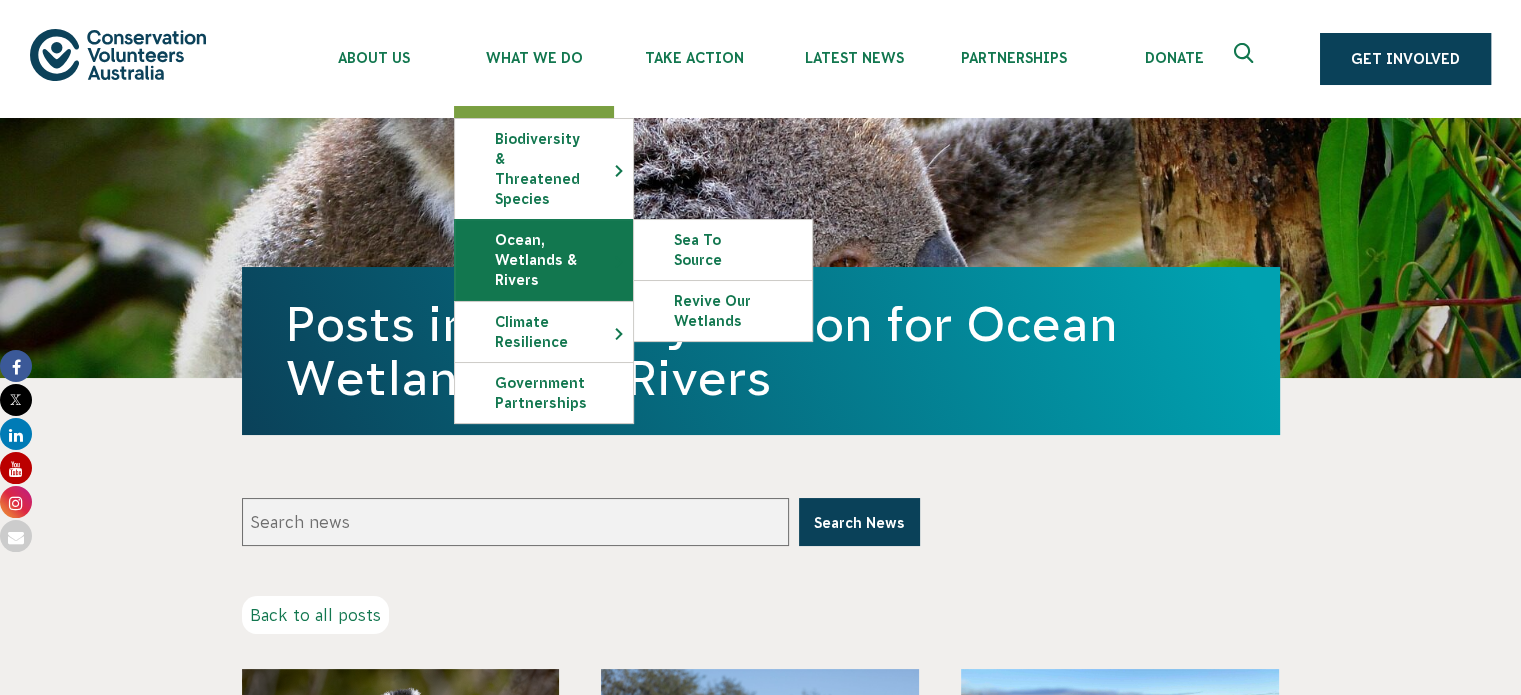 click on "Ocean, Wetlands & Rivers" at bounding box center (544, 260) 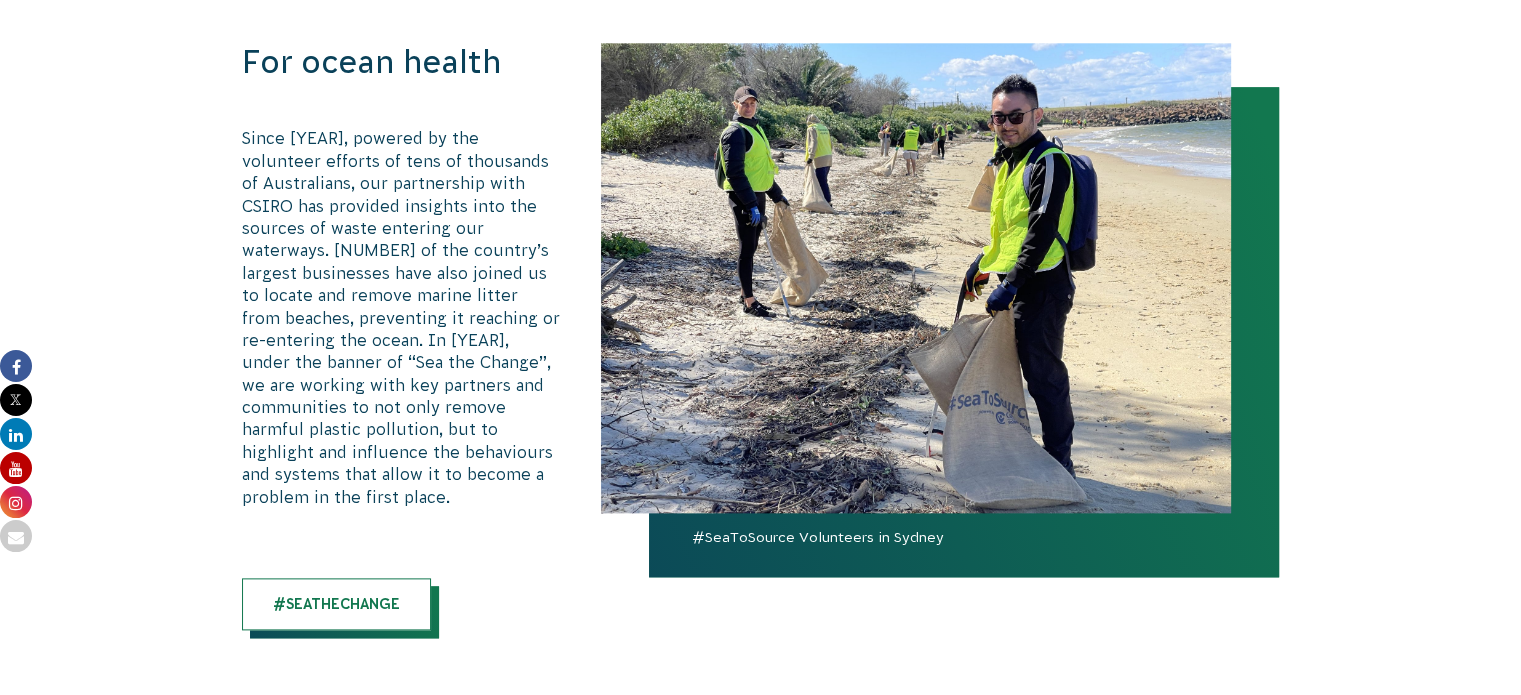 scroll, scrollTop: 2320, scrollLeft: 0, axis: vertical 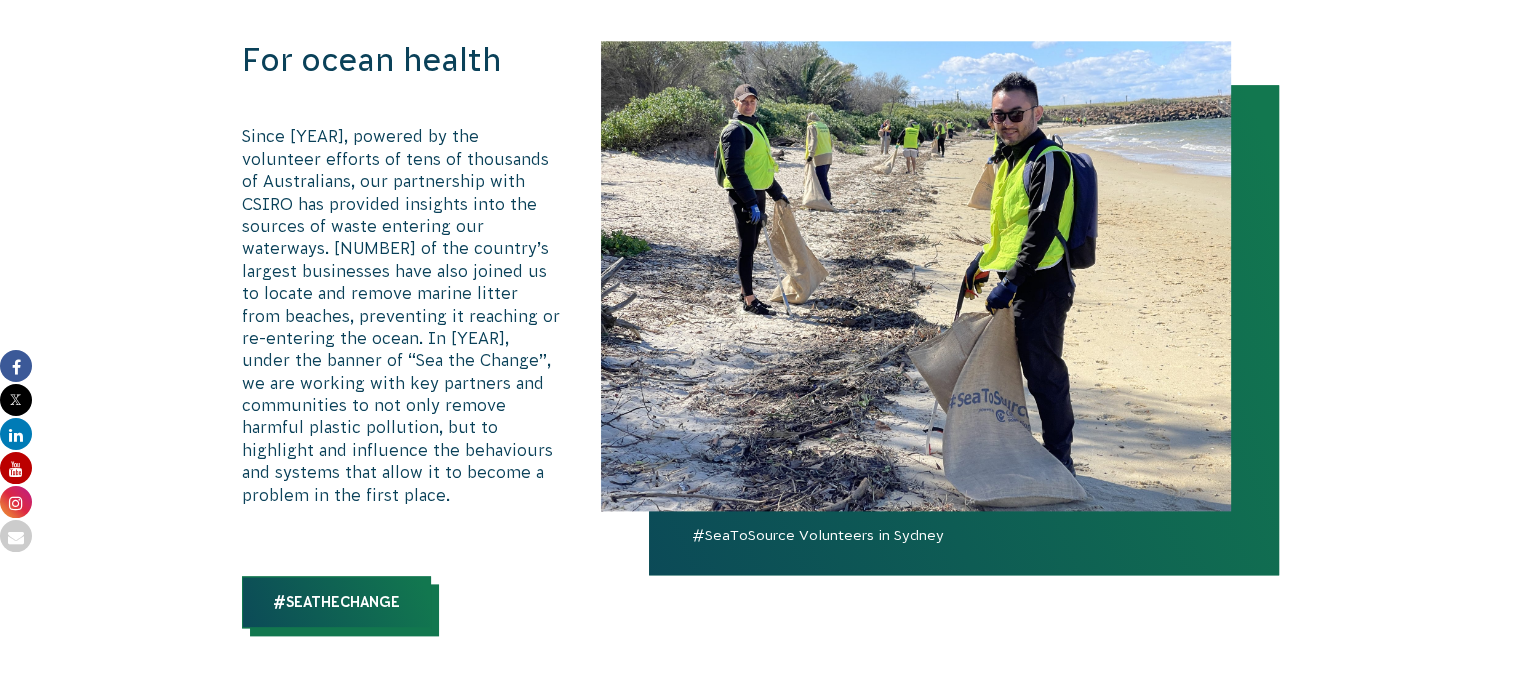 click on "#SeaTheChange" at bounding box center (336, 602) 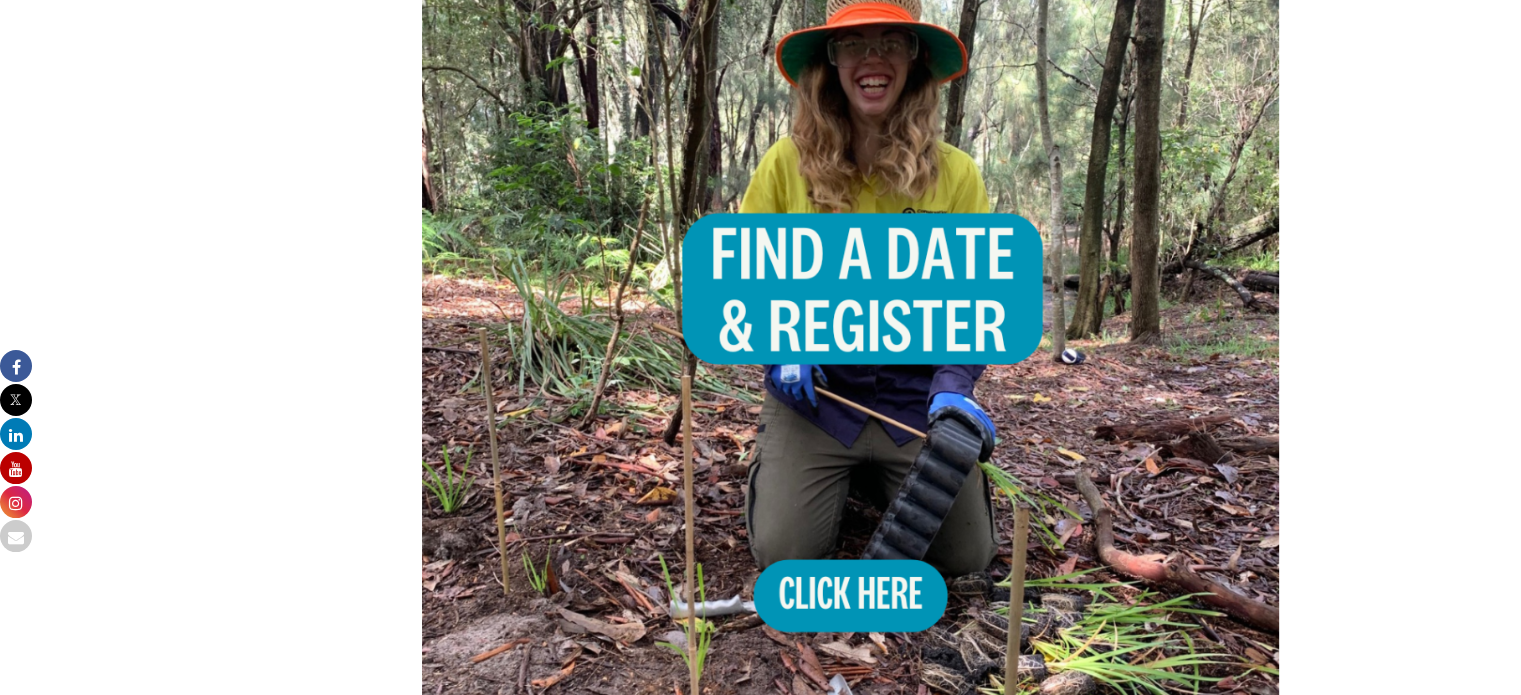 scroll, scrollTop: 1362, scrollLeft: 0, axis: vertical 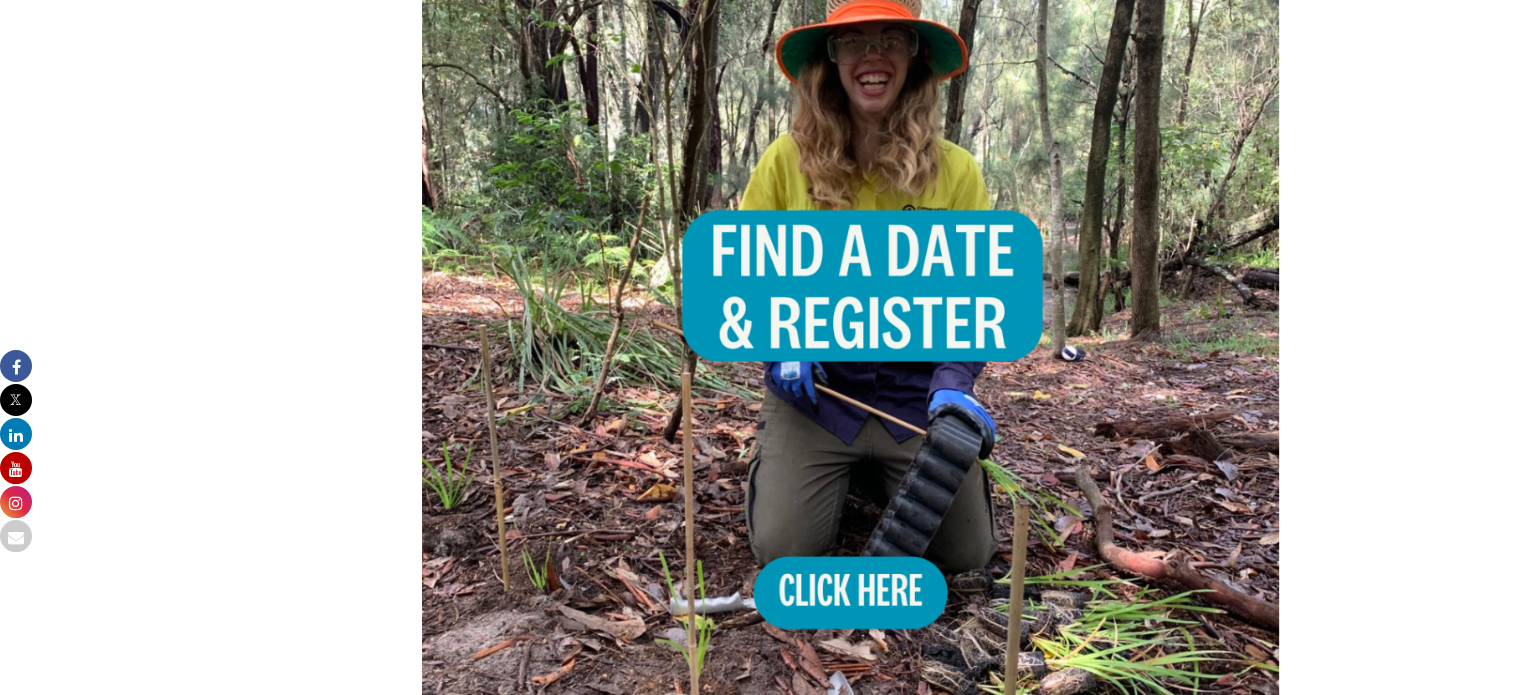 click at bounding box center (851, 313) 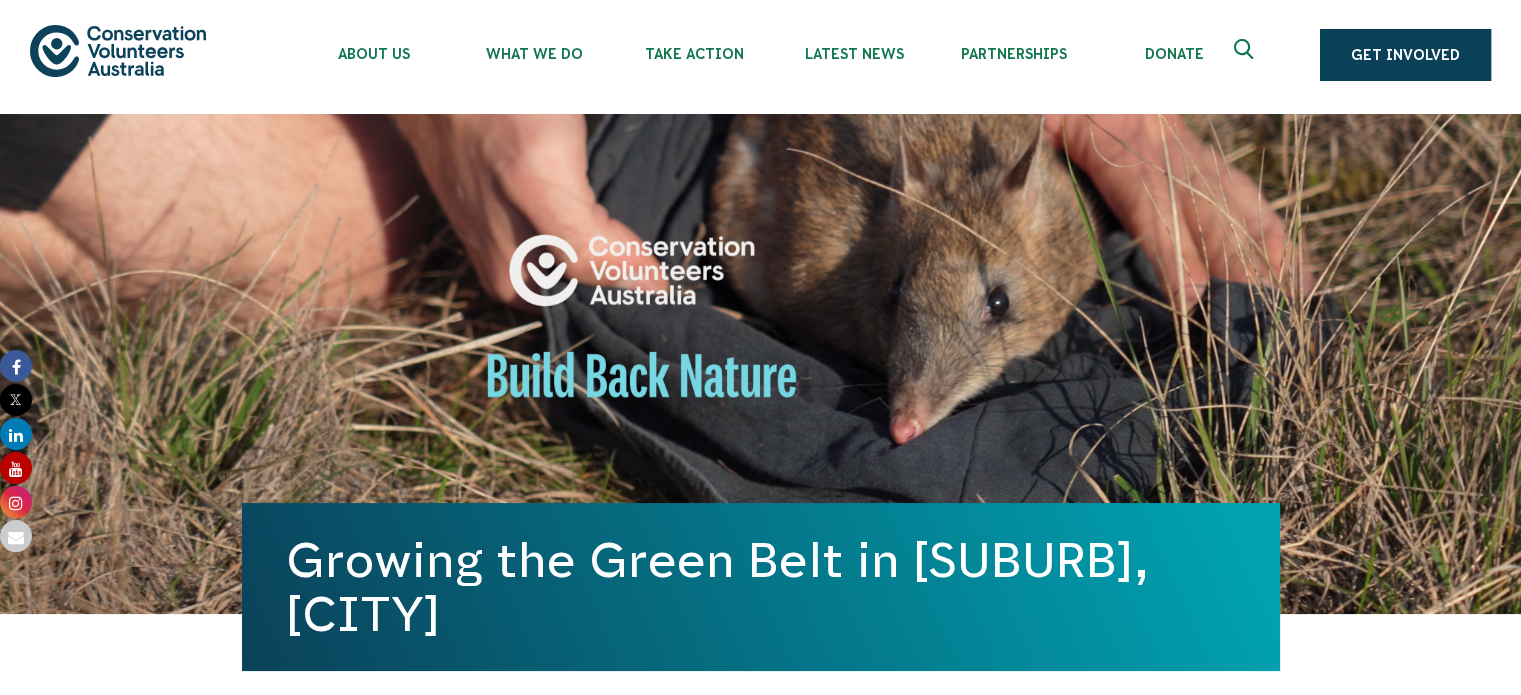 scroll, scrollTop: 0, scrollLeft: 0, axis: both 